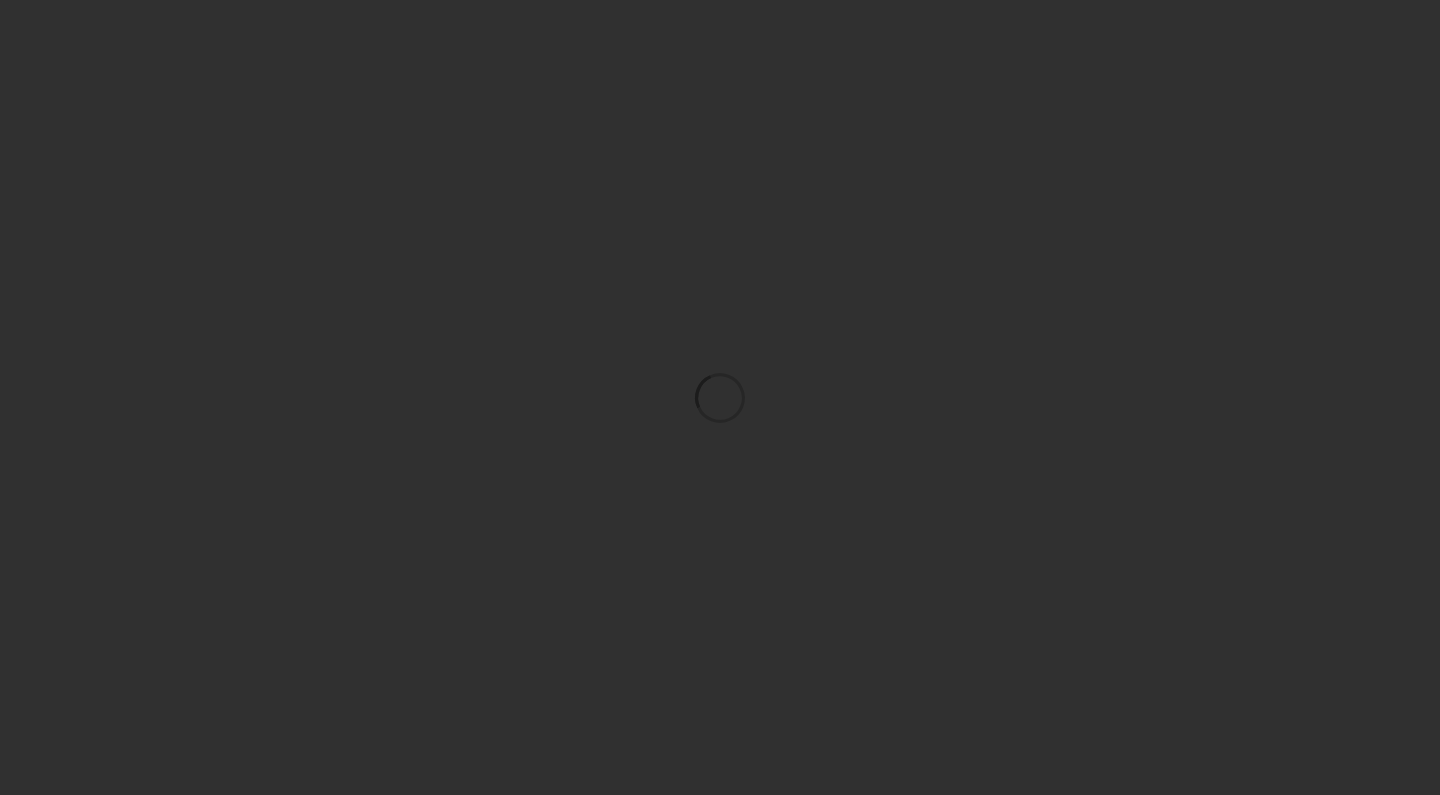 scroll, scrollTop: 0, scrollLeft: 0, axis: both 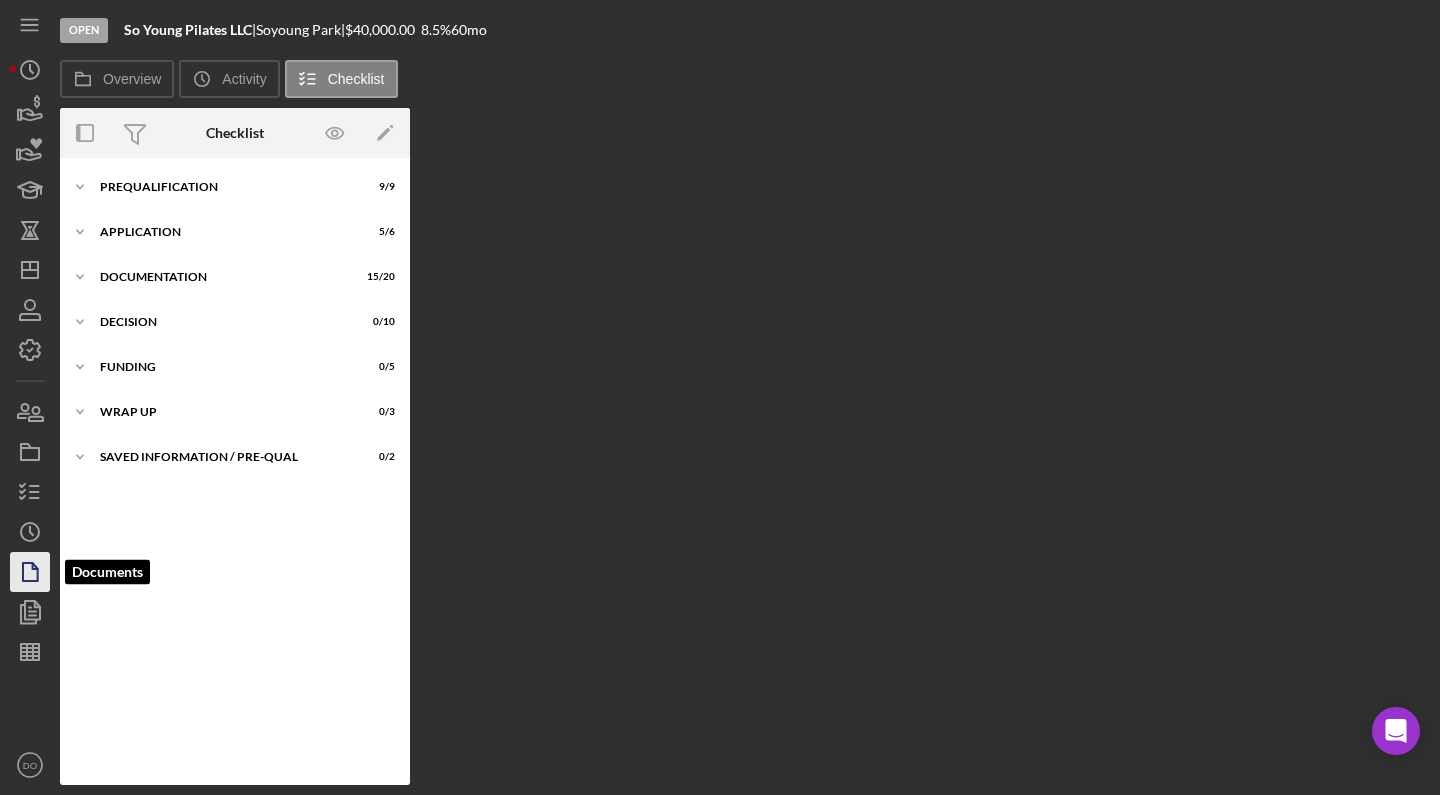 click 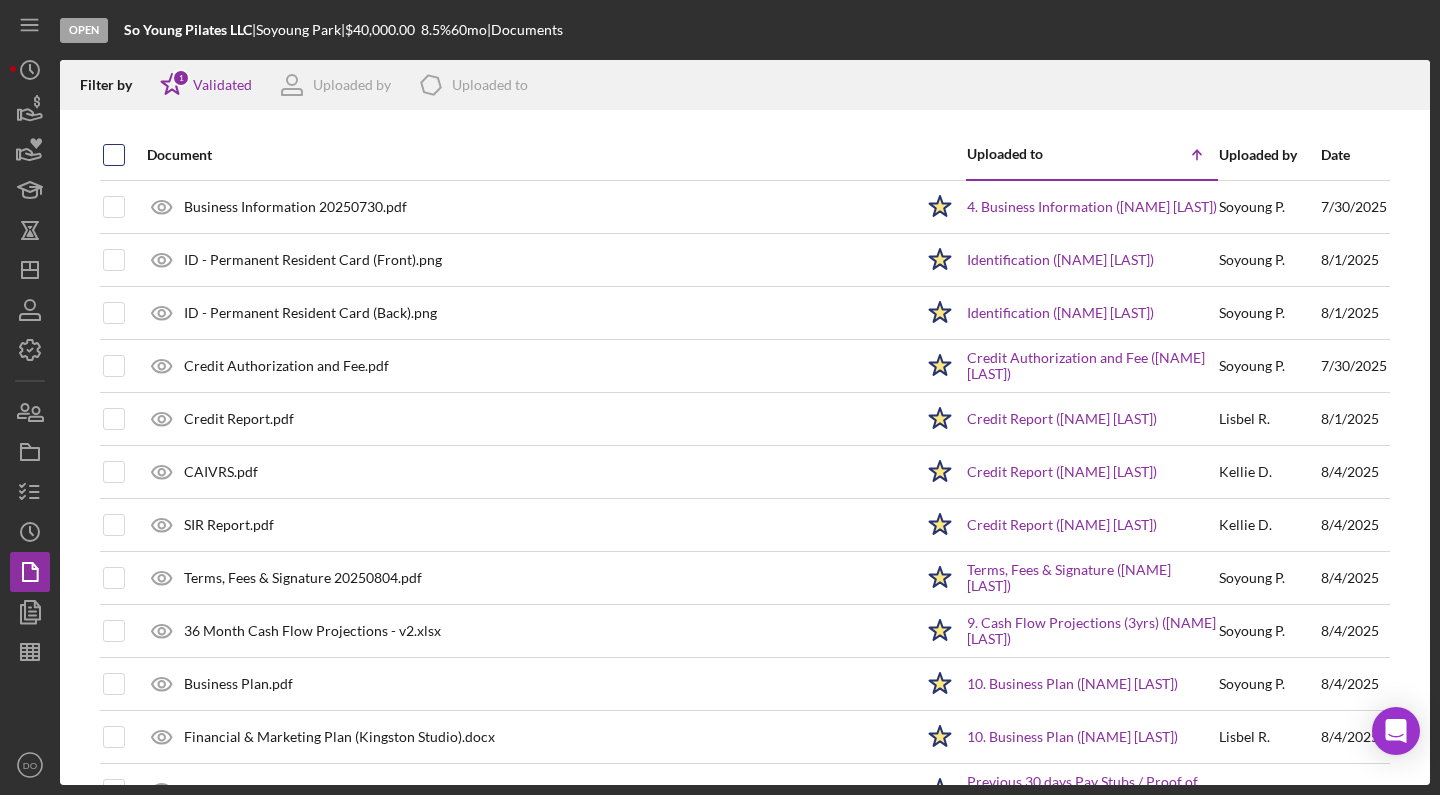 click at bounding box center [114, 155] 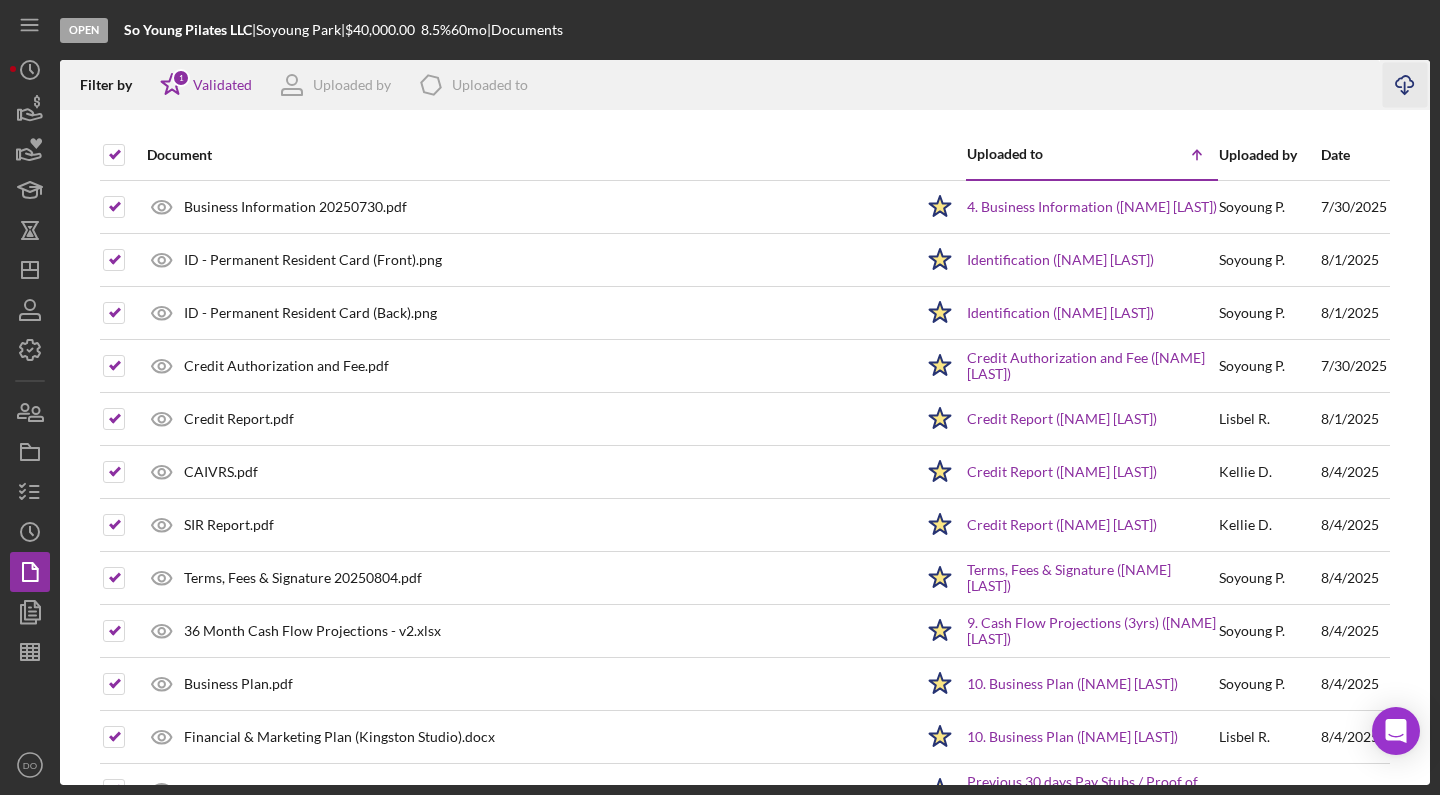 click on "Icon/Download" 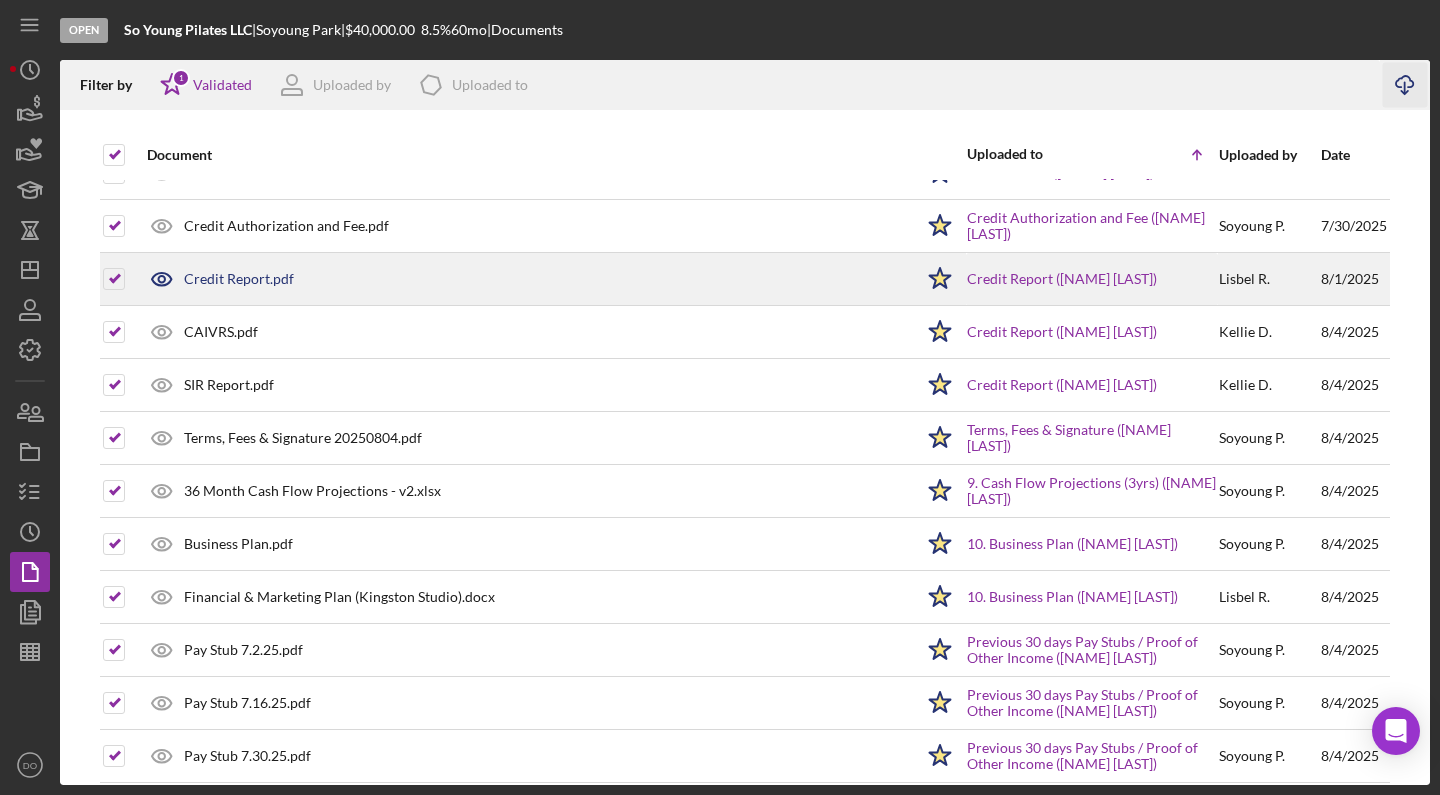 scroll, scrollTop: 142, scrollLeft: 0, axis: vertical 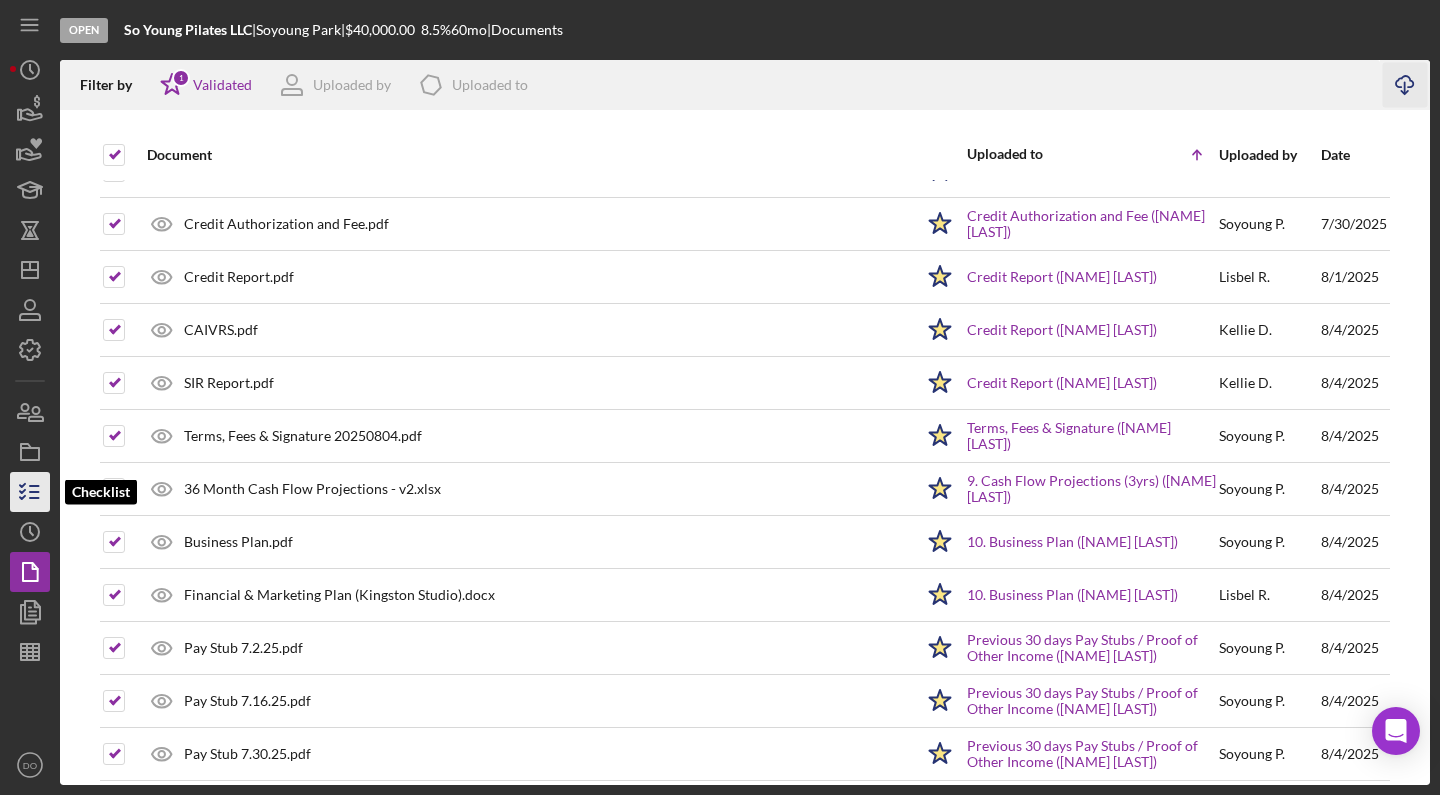 click 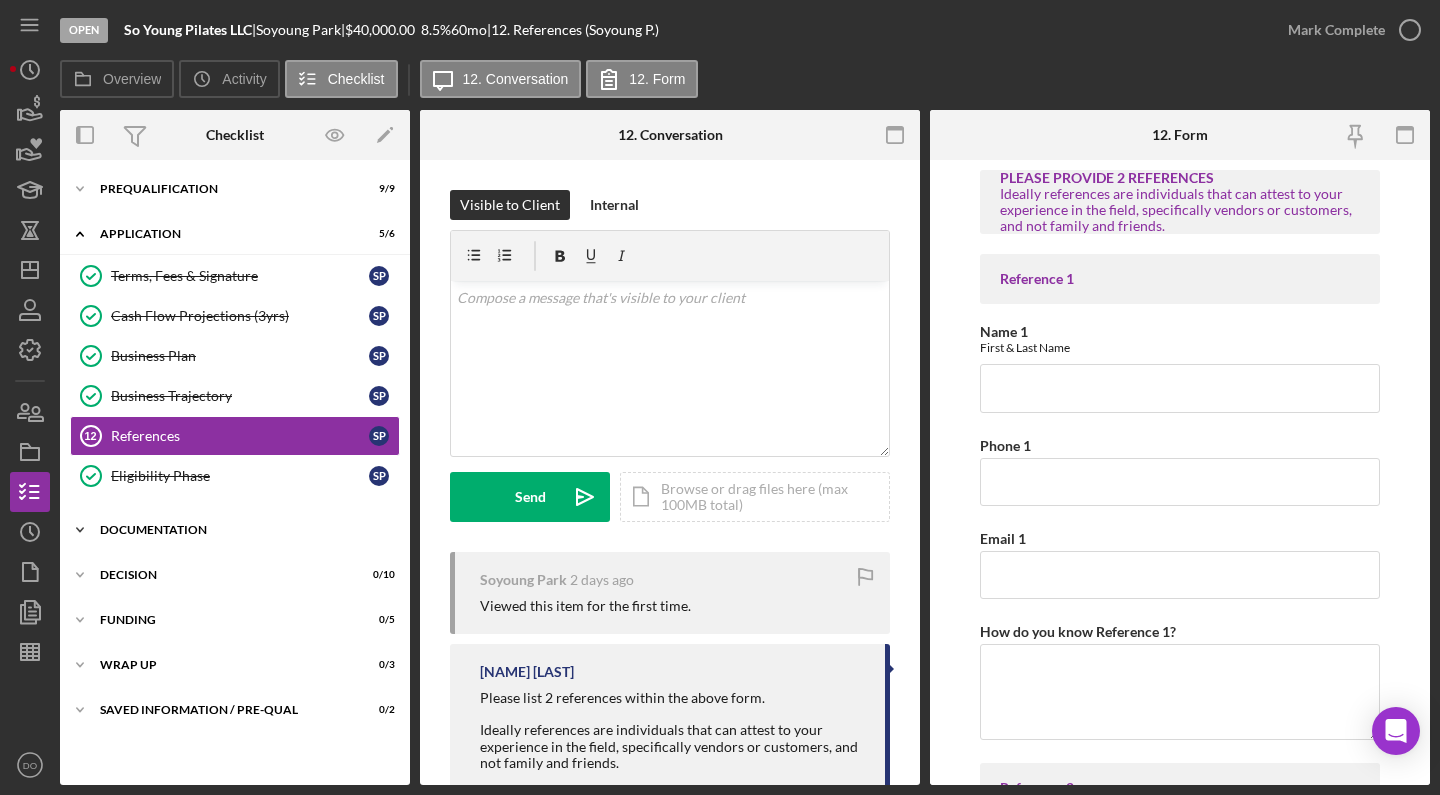 click on "Documentation" at bounding box center [242, 530] 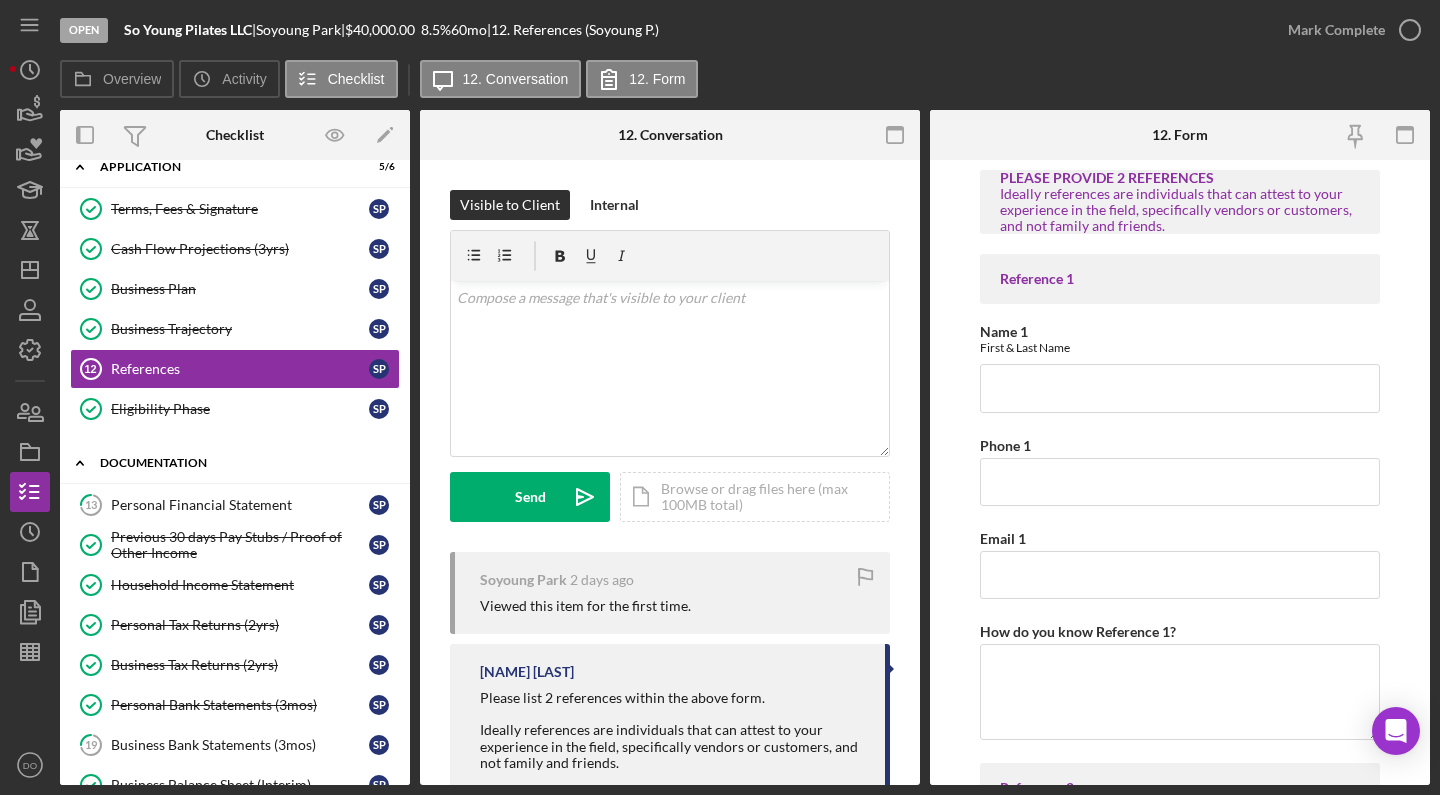scroll, scrollTop: 72, scrollLeft: 0, axis: vertical 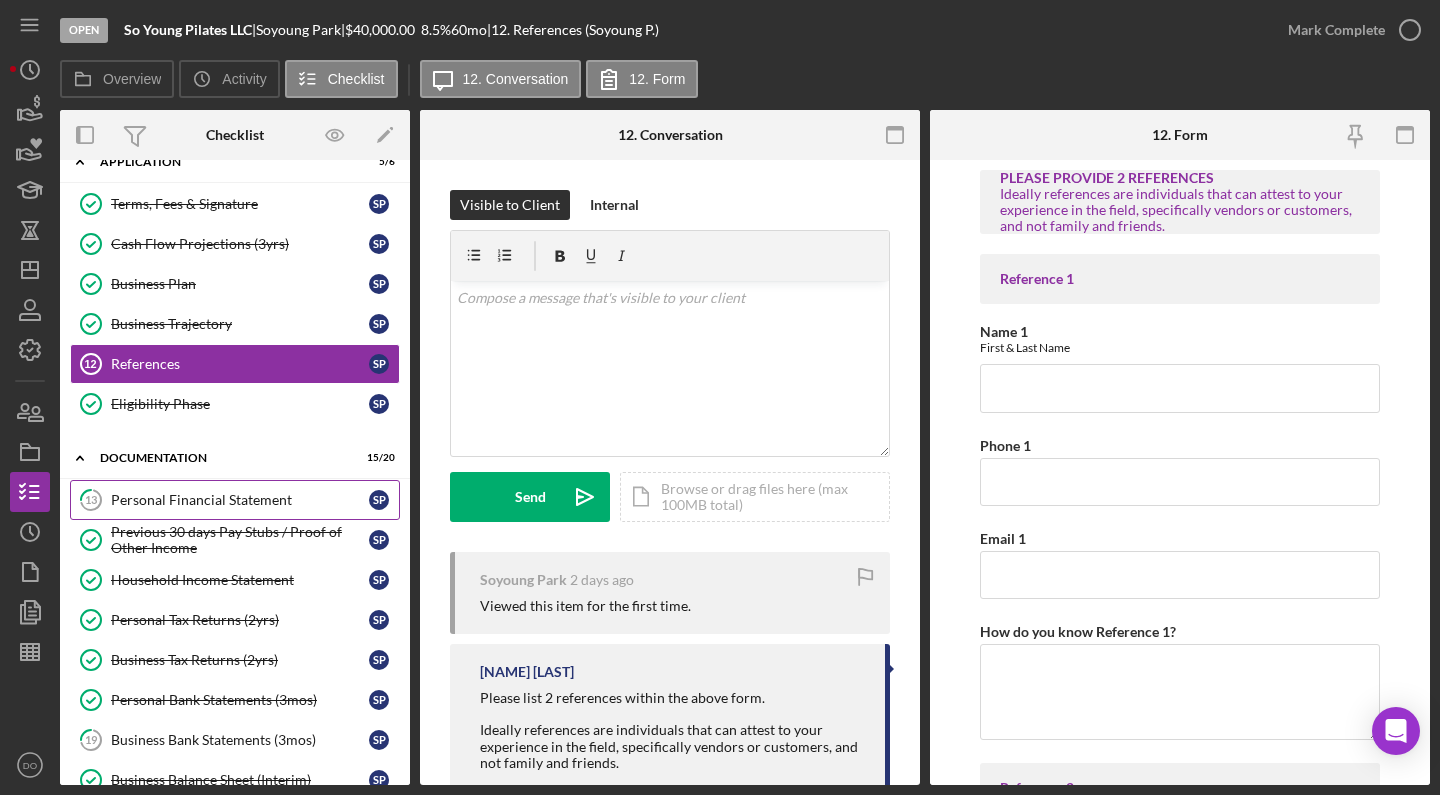 click on "Personal Financial Statement" at bounding box center (240, 500) 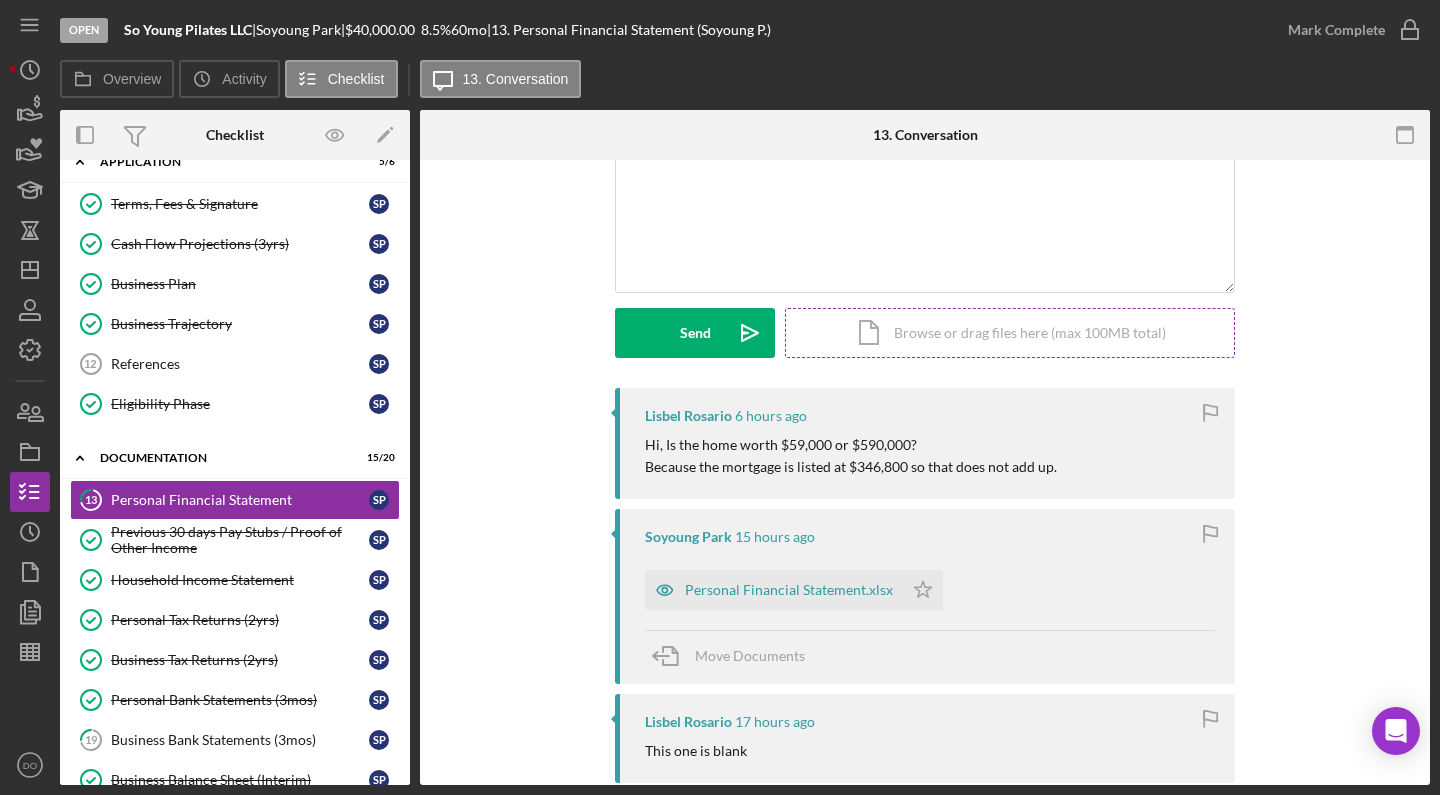 scroll, scrollTop: 169, scrollLeft: 0, axis: vertical 